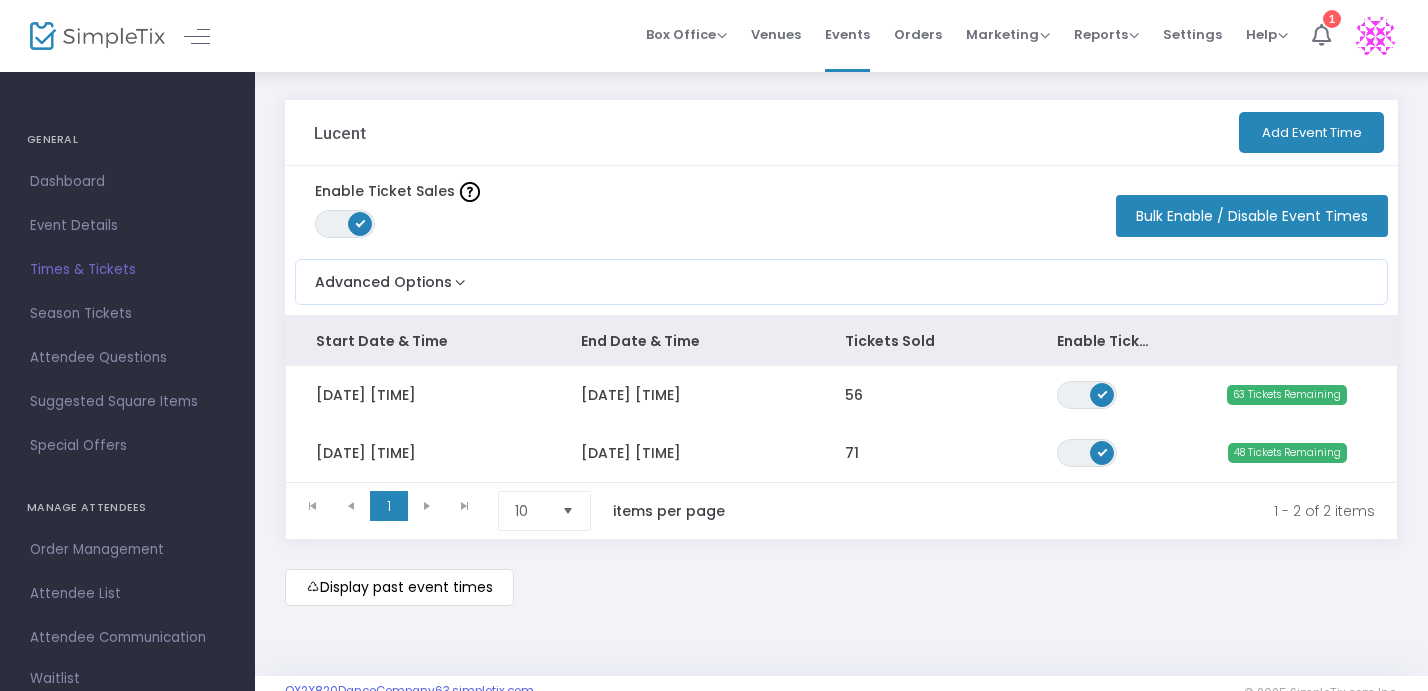 scroll, scrollTop: 0, scrollLeft: 0, axis: both 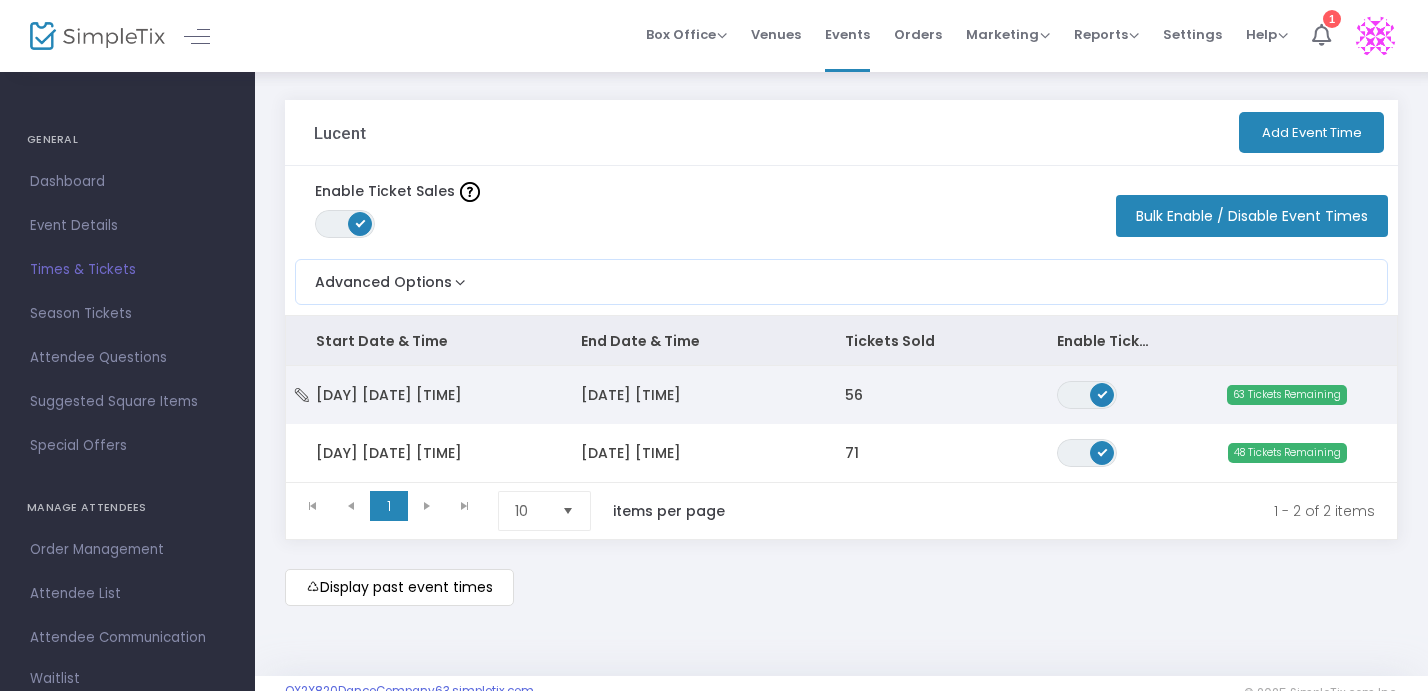 click on "[DAY] [MONTH]/[DAY]/[YEAR] [HOUR]:[MINUTE] [AM/PM]" 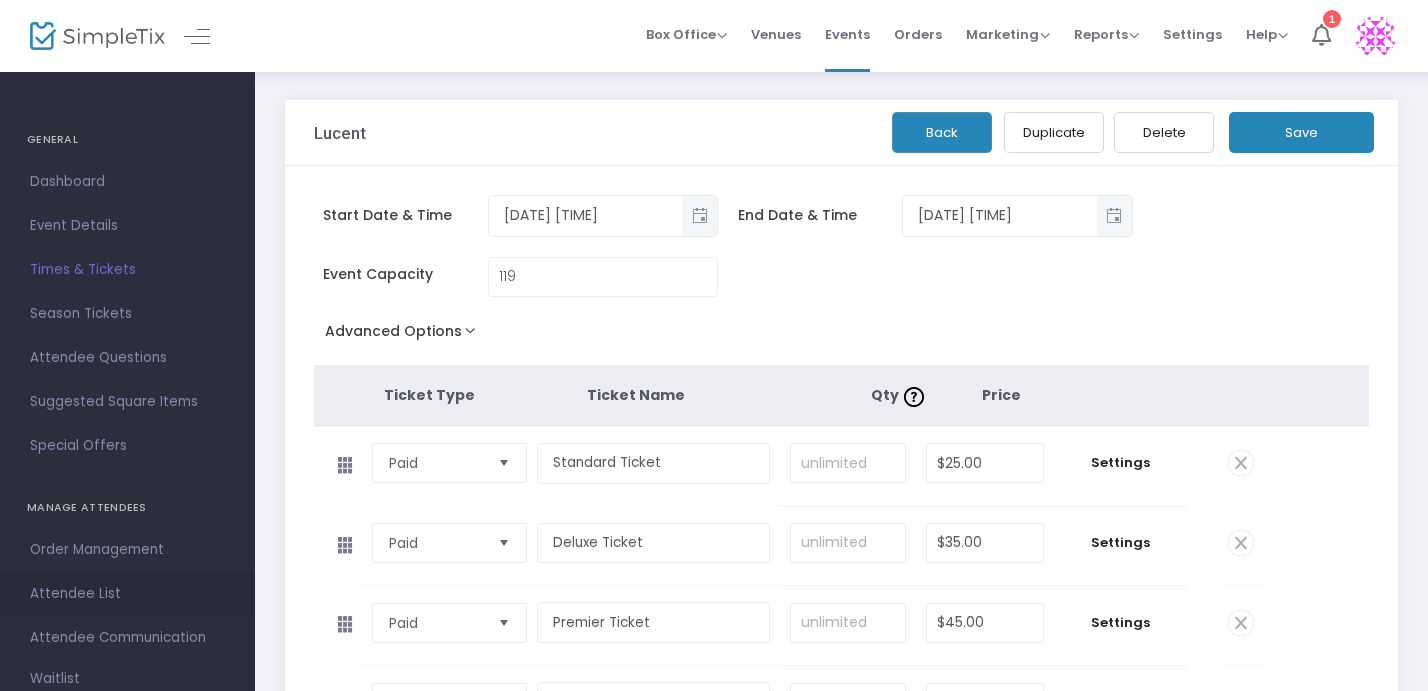 click on "Attendee List" at bounding box center [127, 594] 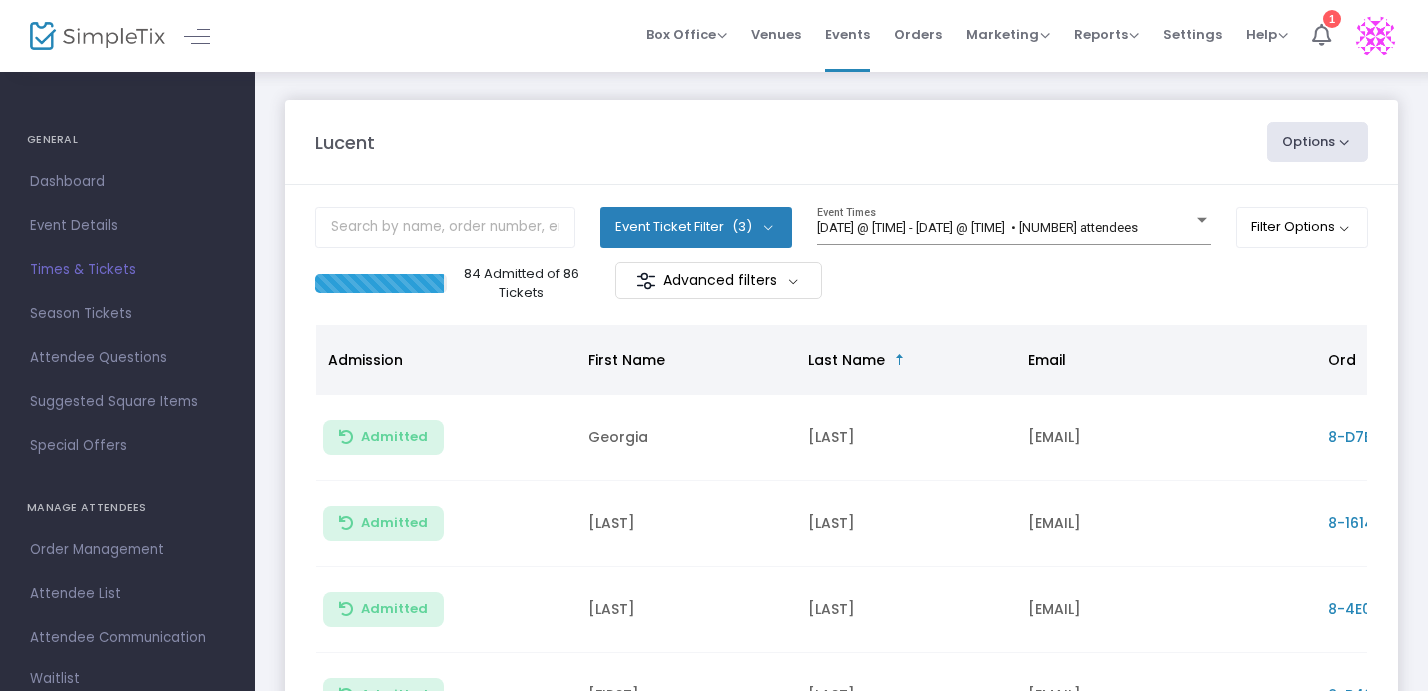 click on "Lucent   Options   Export List   Print Name Tags   Export to Mailchimp   Scan Report" 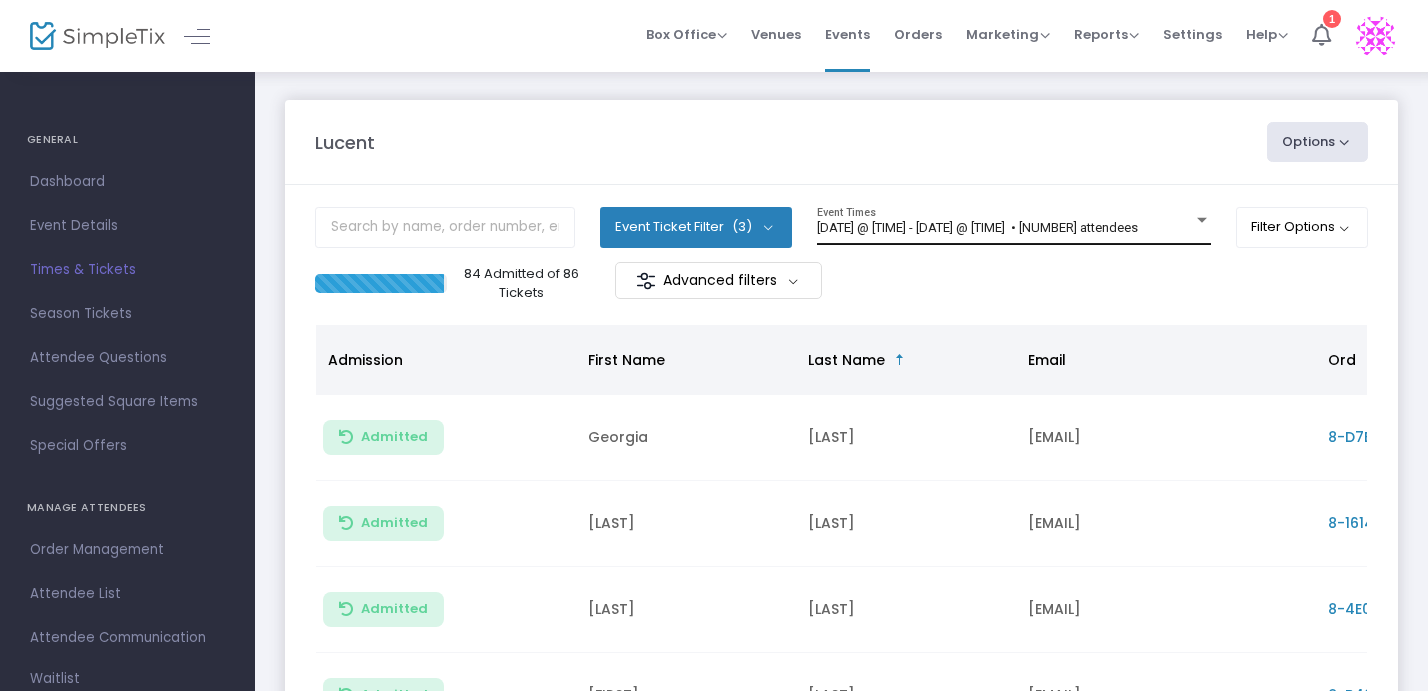 click on "8/1/2025 @ 7:30 PM - 8/1/2025 @ 9:00 PM   • 86 attendees Event Times" 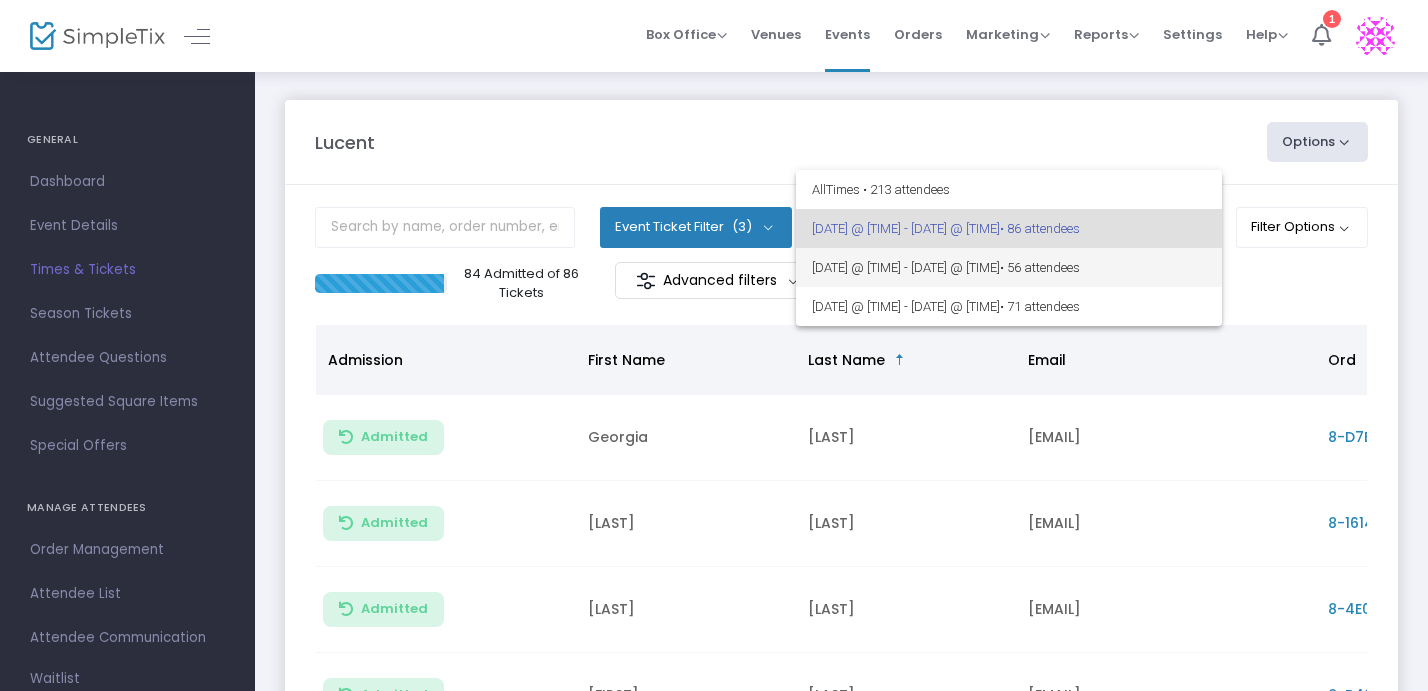click on "8/2/2025 @ 2:00 PM - 8/2/2025 @ 3:30 PM    • 56 attendees" at bounding box center [1009, 267] 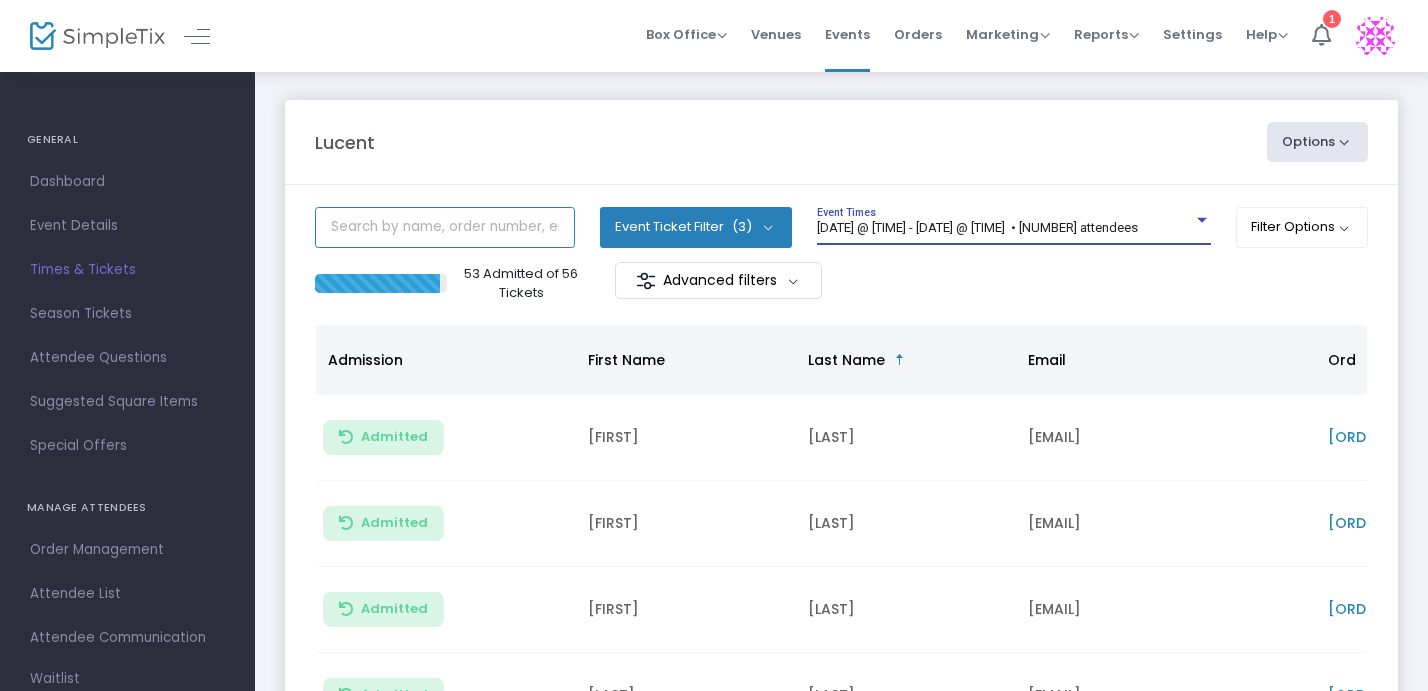 click 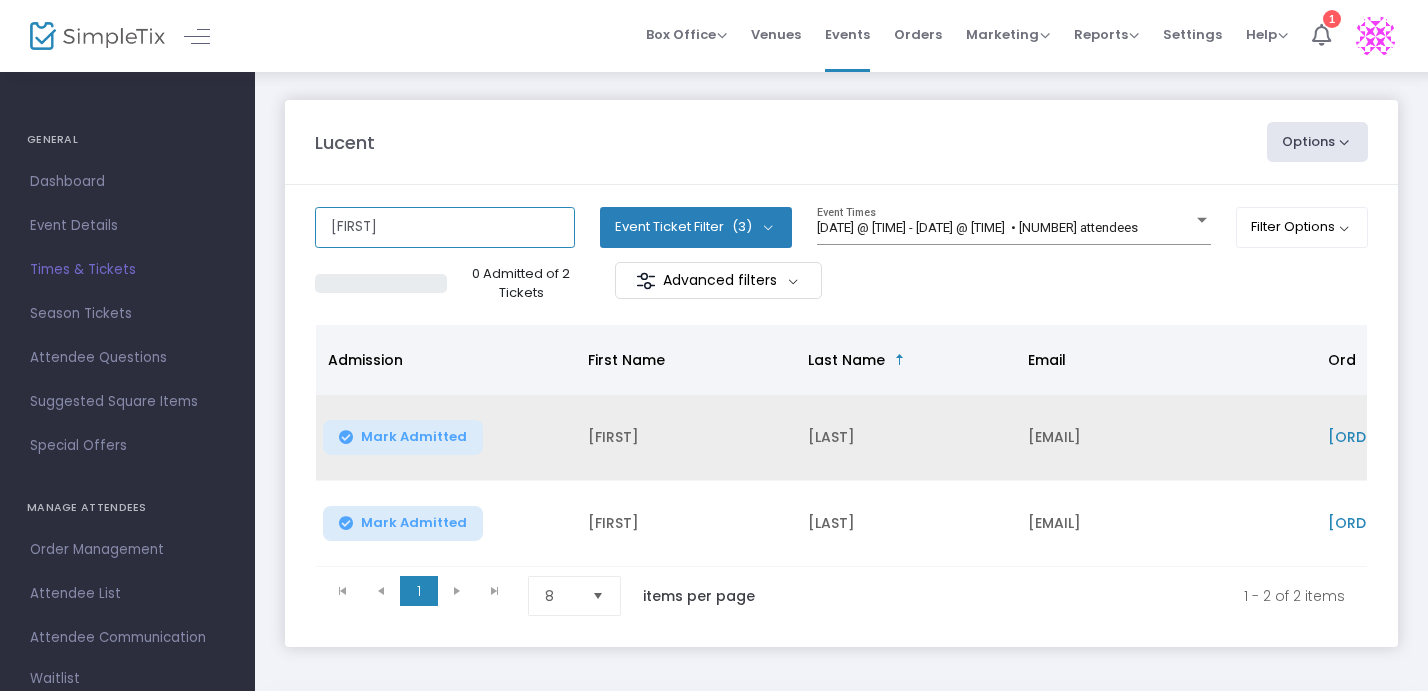 type on "nancy" 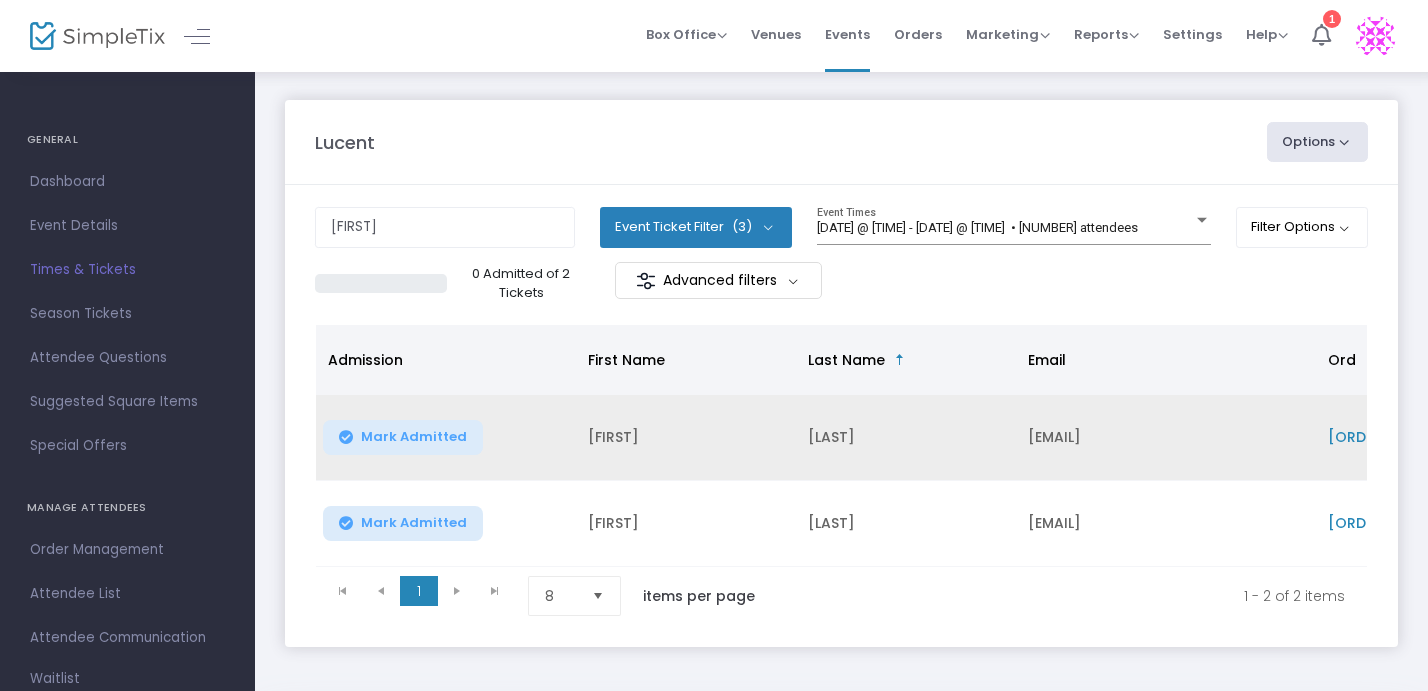 click on "8-745776EF-C" 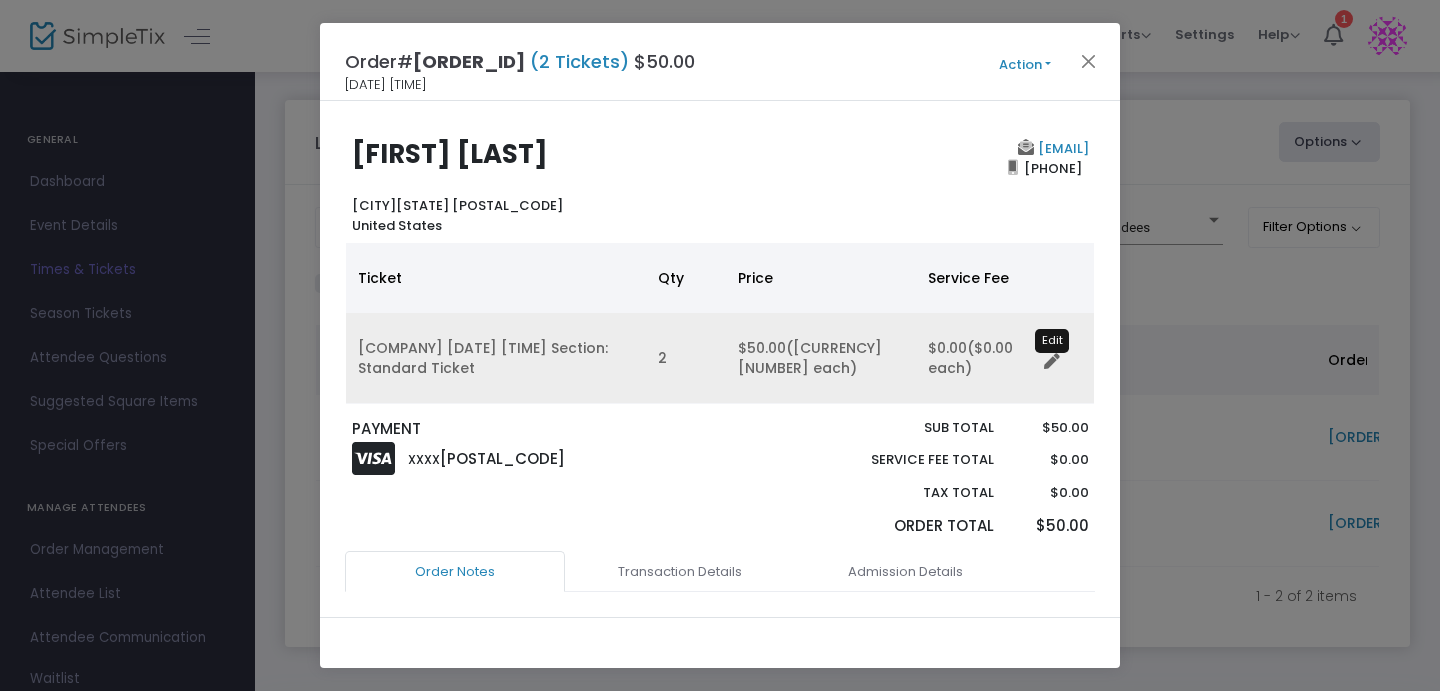 click 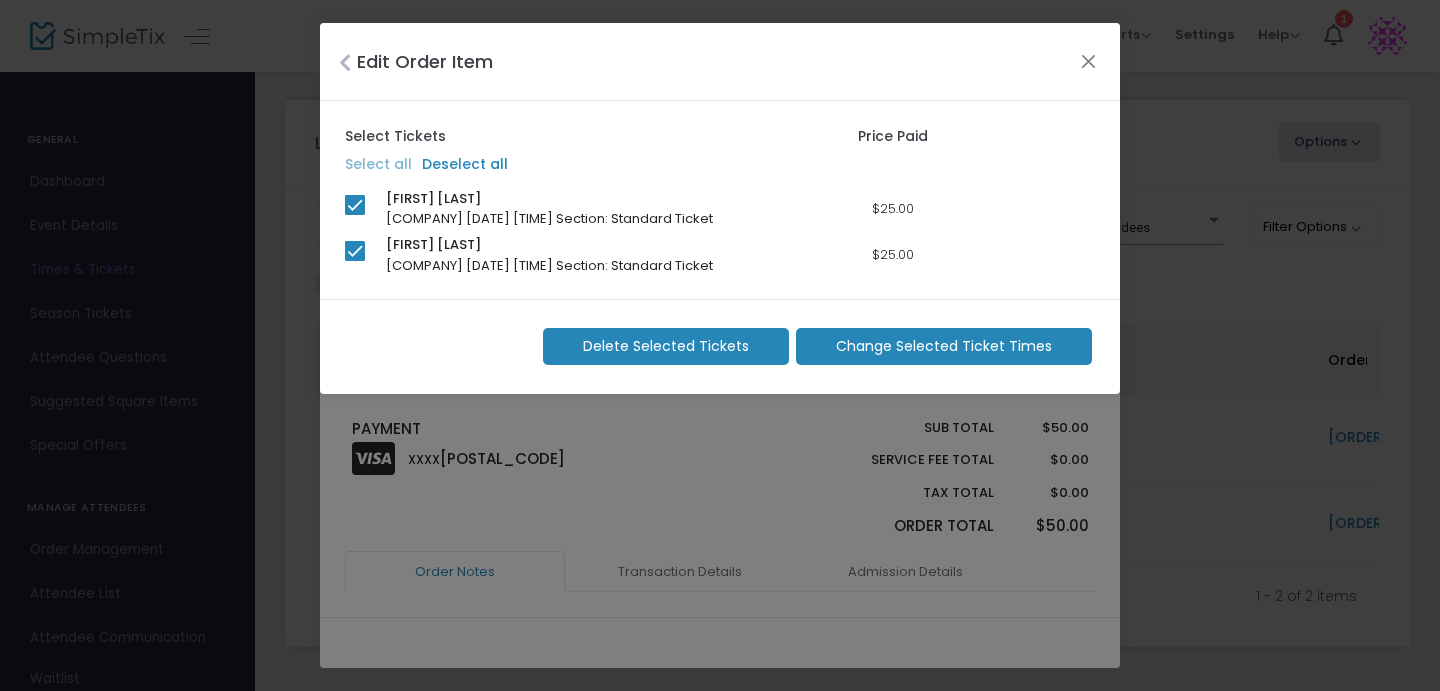 click on "Change Selected Ticket Times" 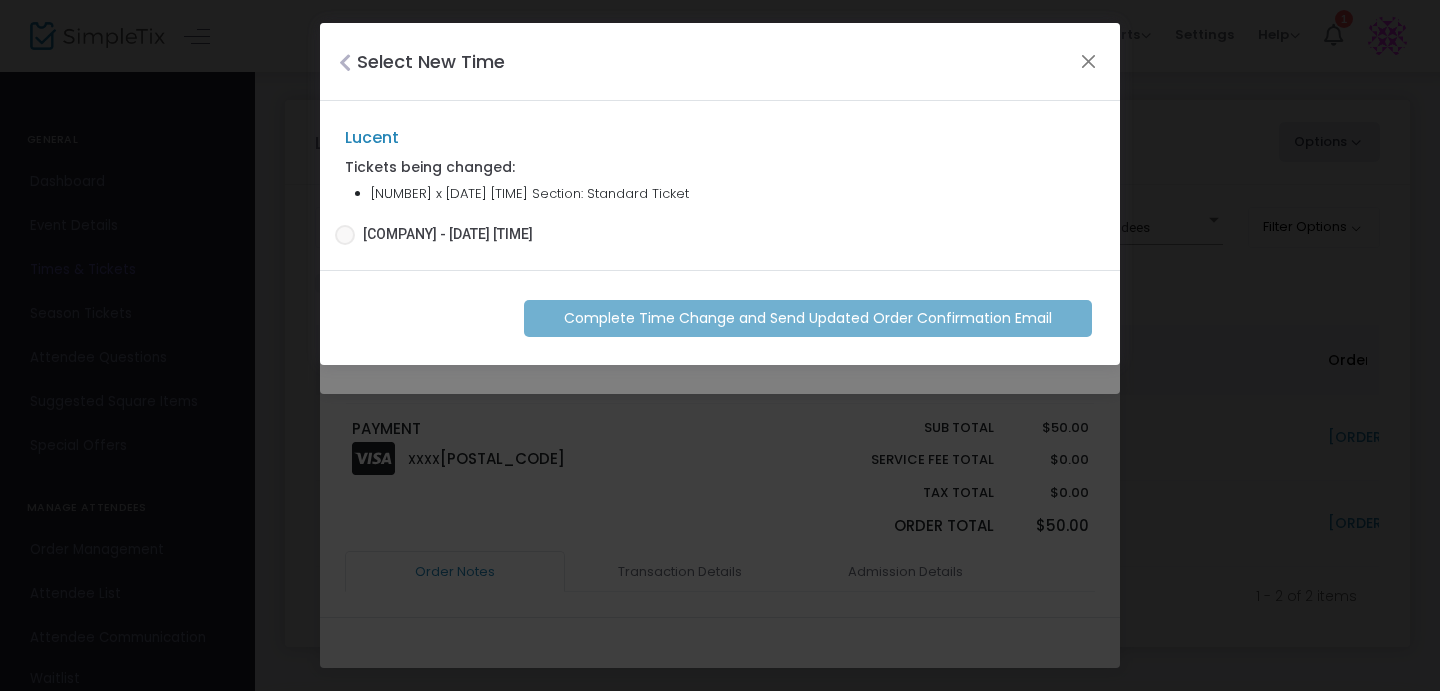 click at bounding box center [345, 235] 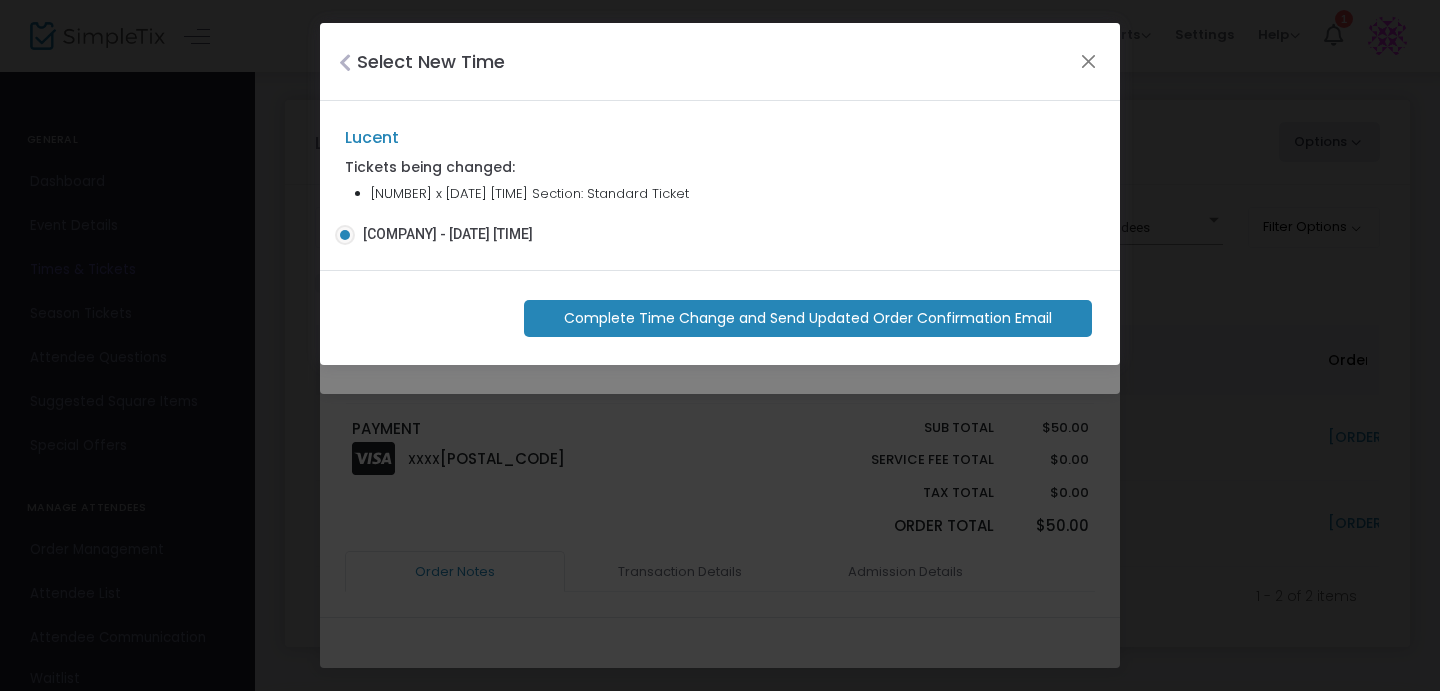 click on "Complete Time Change and Send Updated Order Confirmation Email" 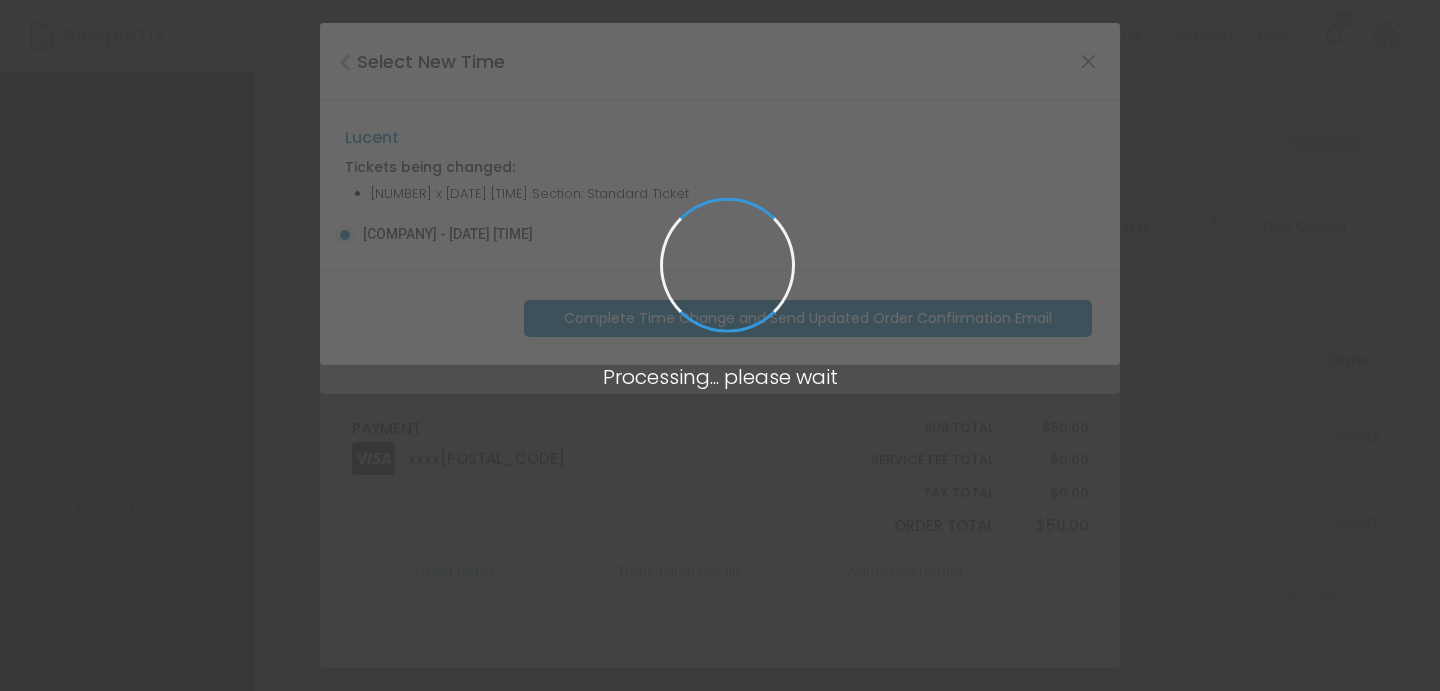 radio on "false" 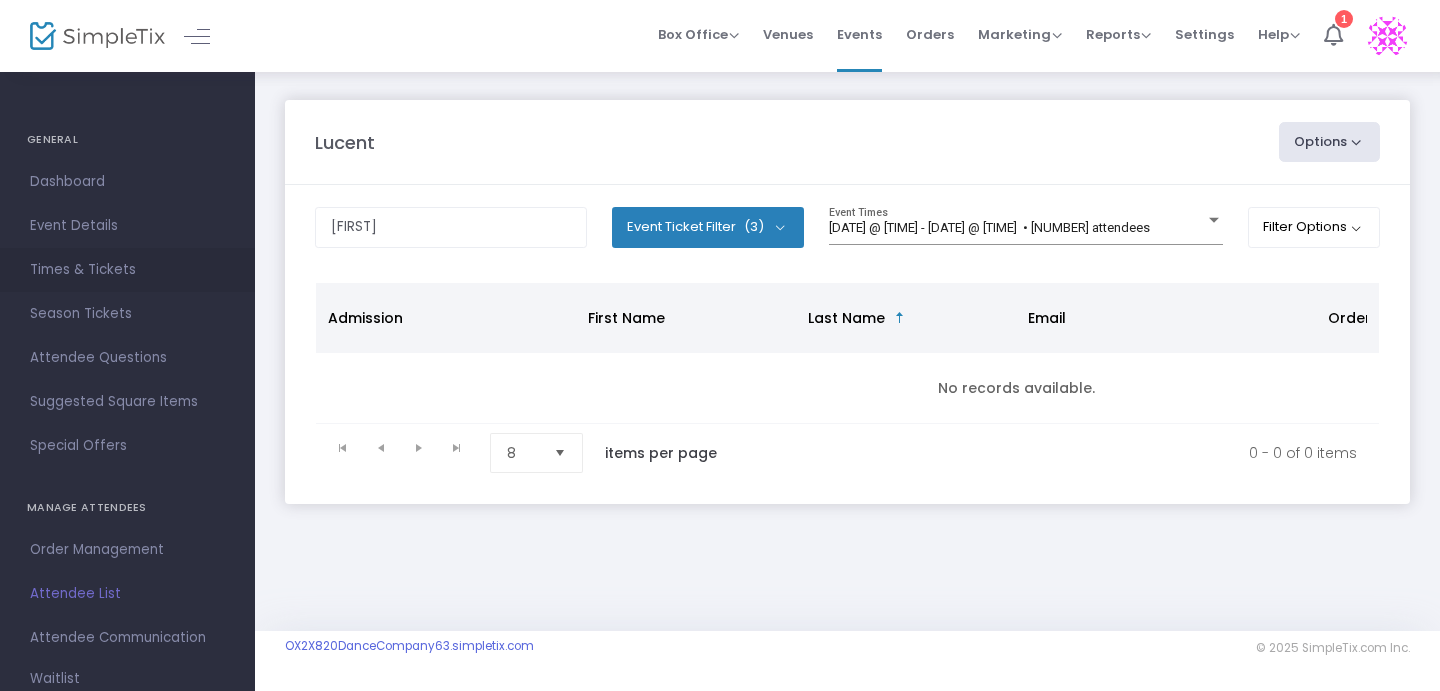 click on "Times & Tickets" at bounding box center (127, 270) 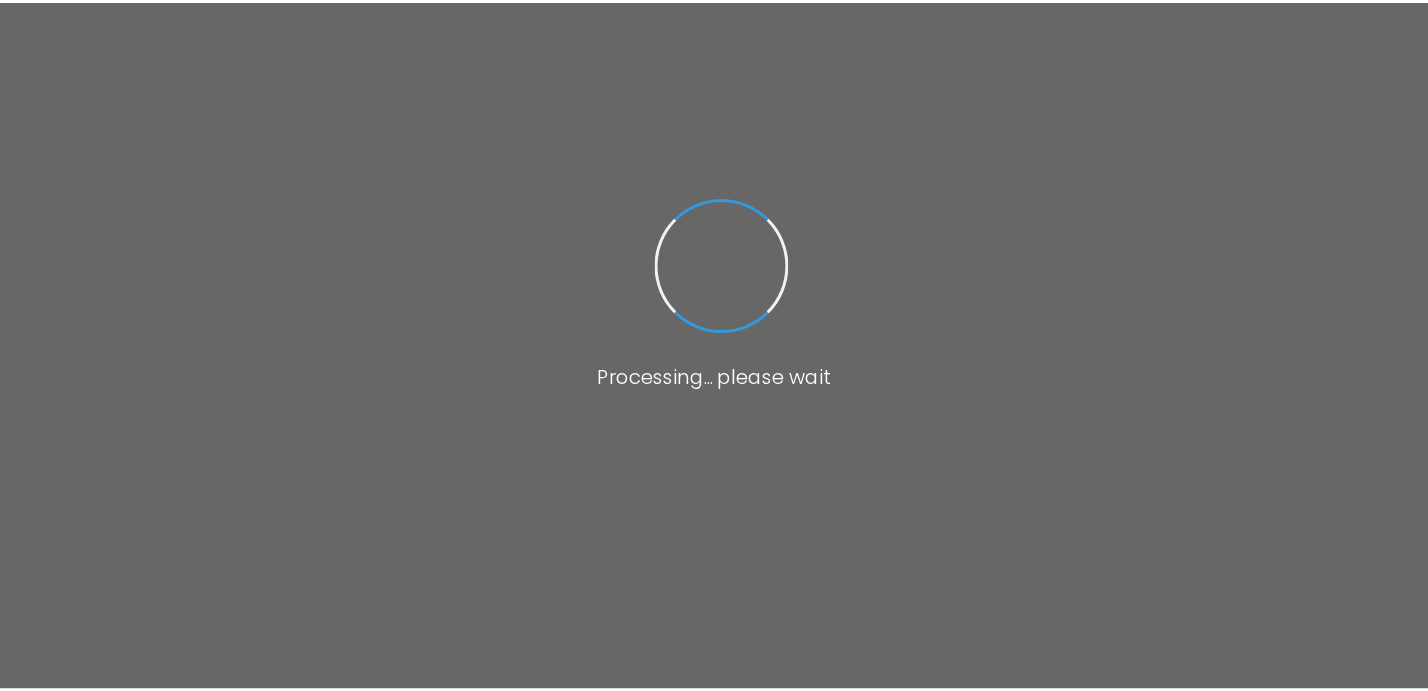 scroll, scrollTop: 0, scrollLeft: 0, axis: both 